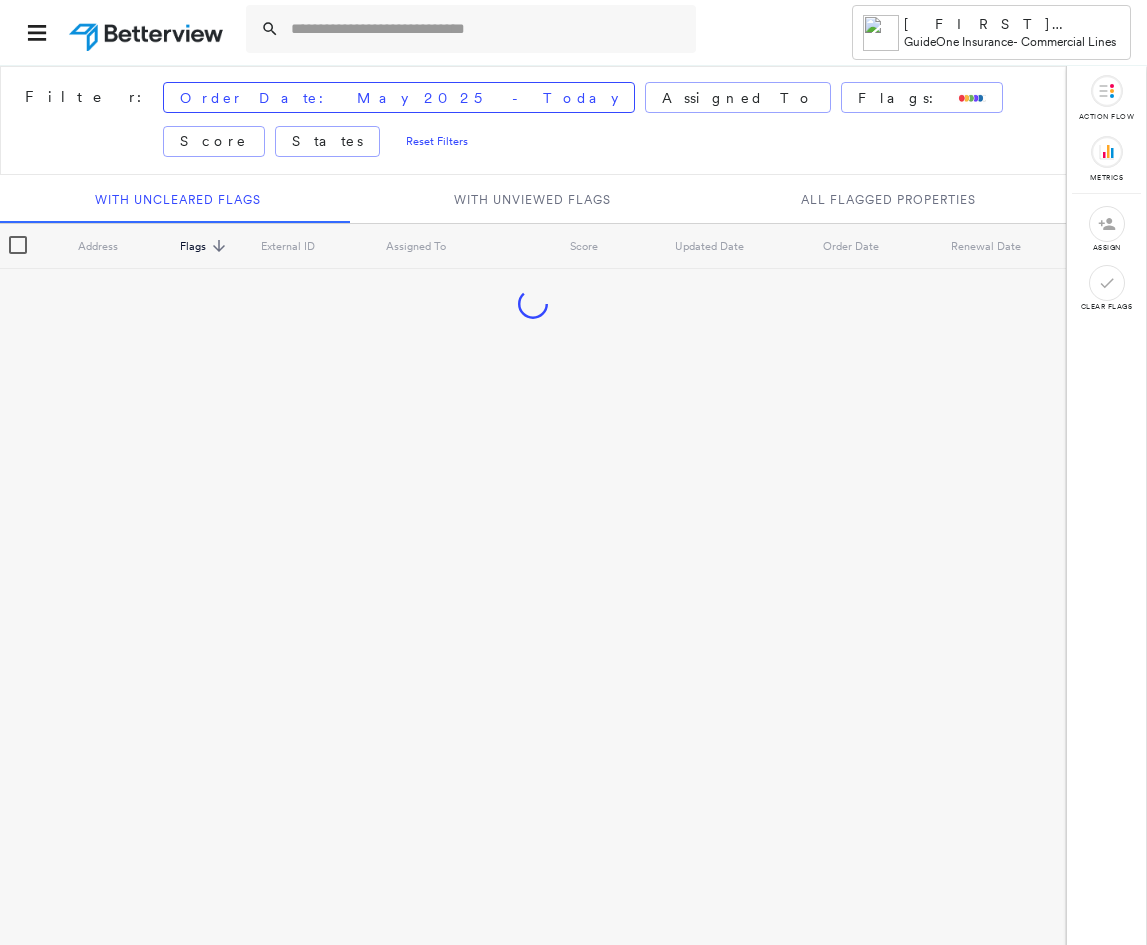 scroll, scrollTop: 0, scrollLeft: 0, axis: both 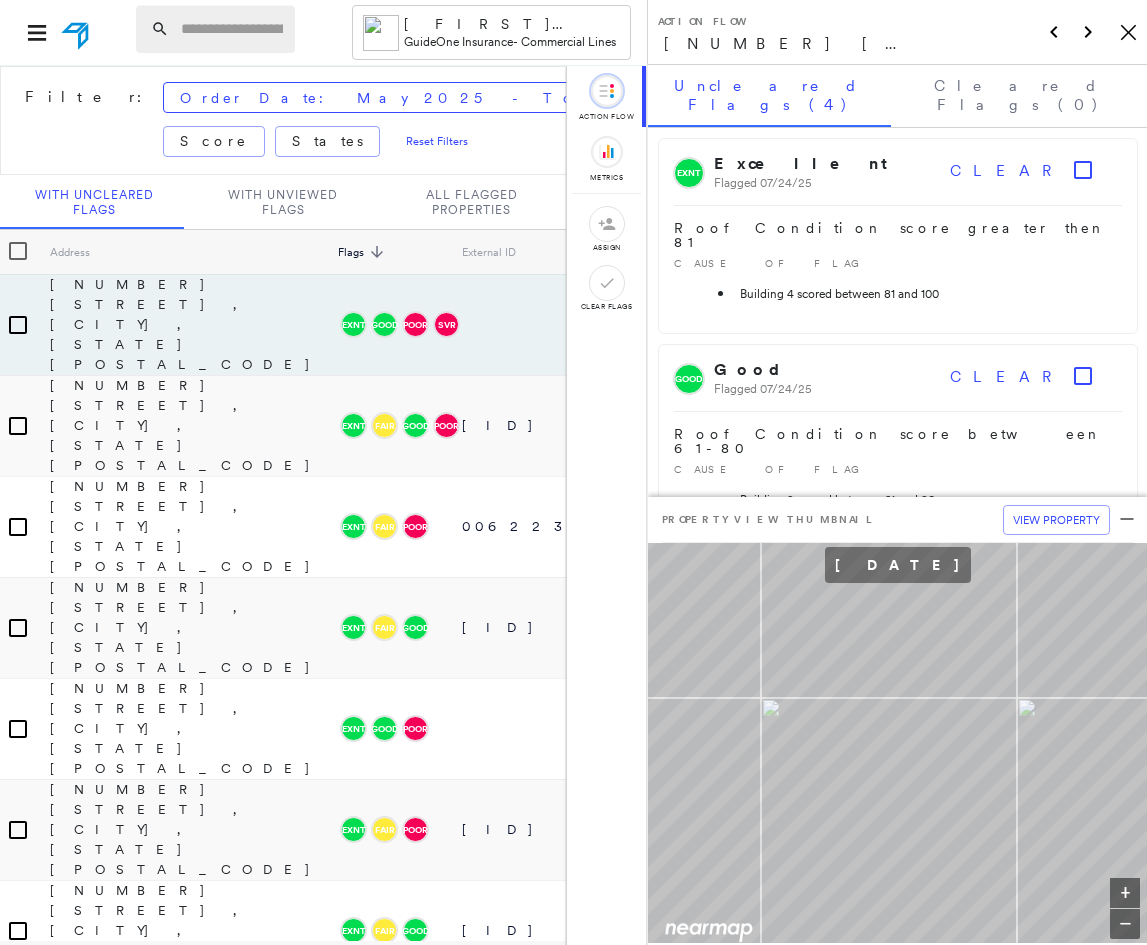 click at bounding box center [232, 29] 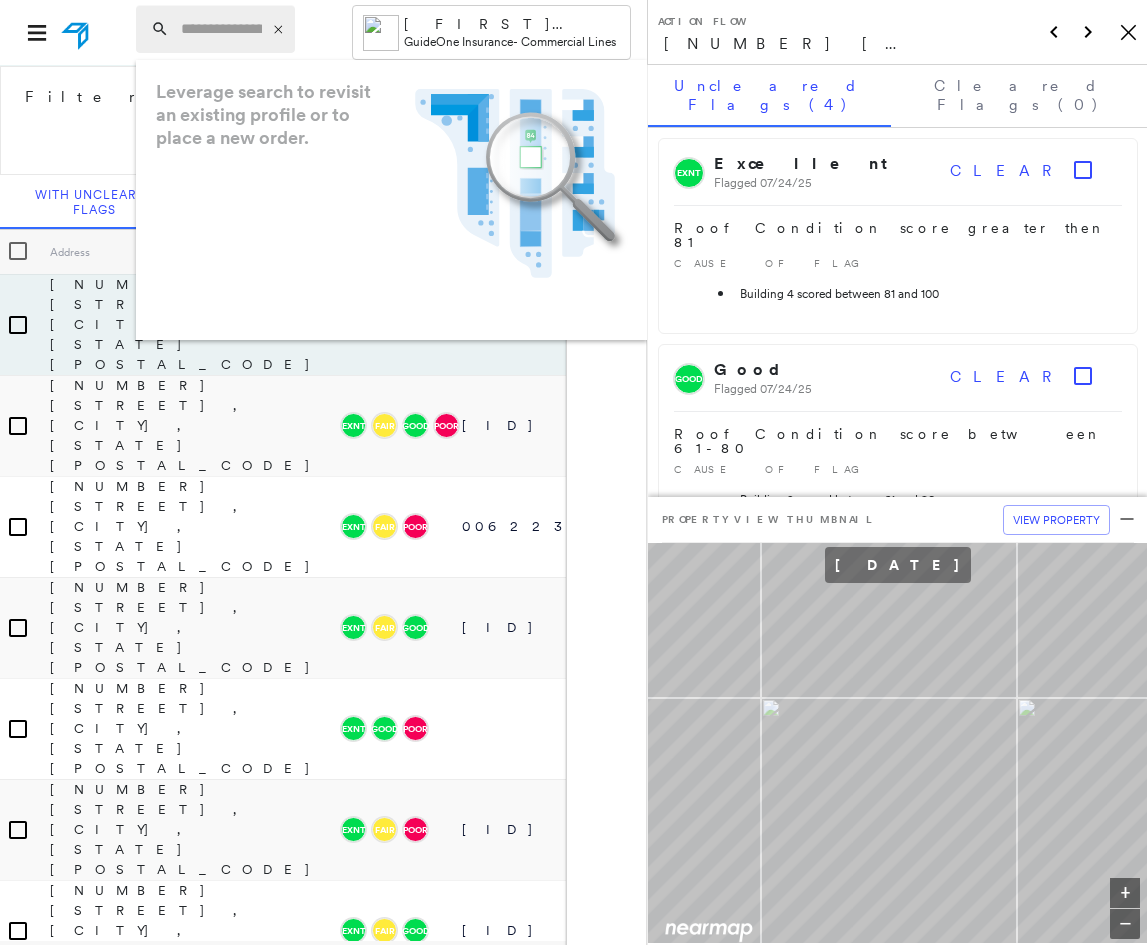 paste on "**********" 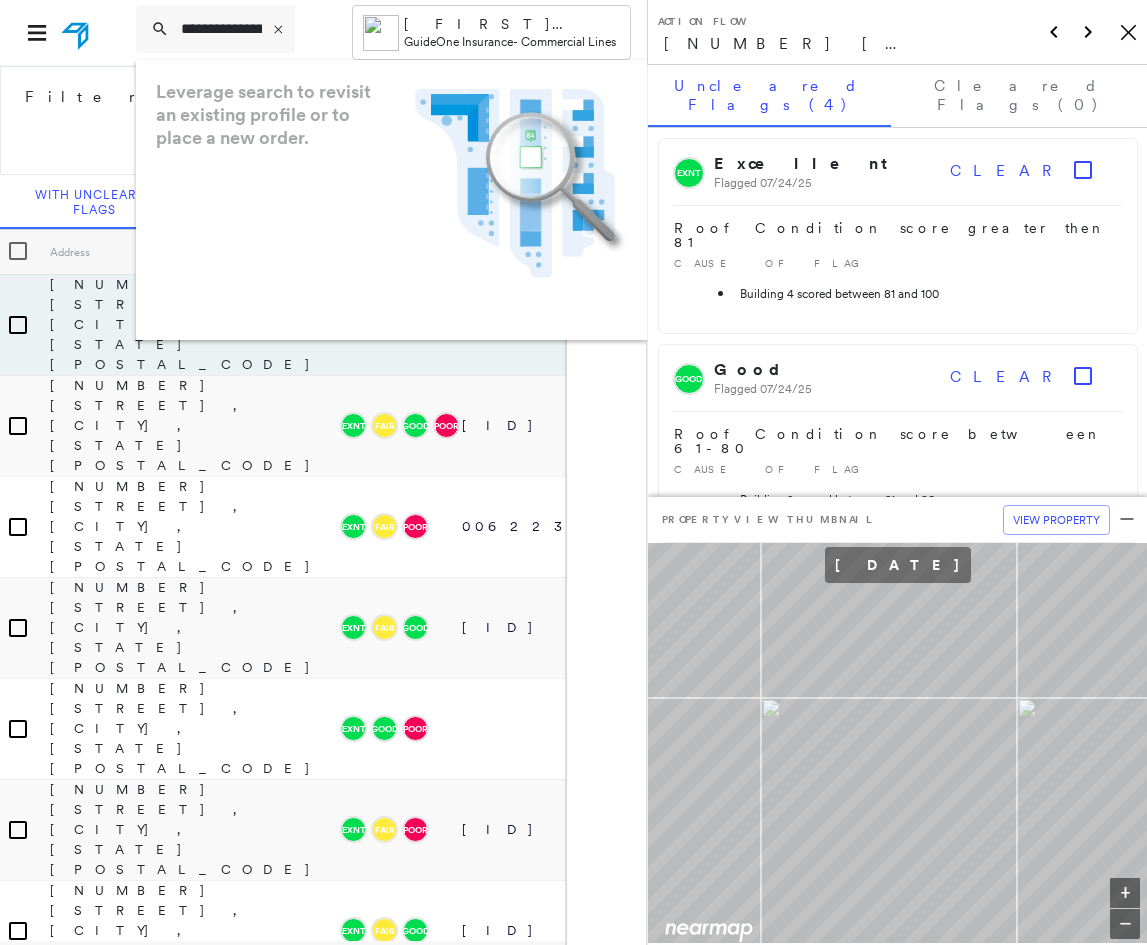 scroll, scrollTop: 0, scrollLeft: 157, axis: horizontal 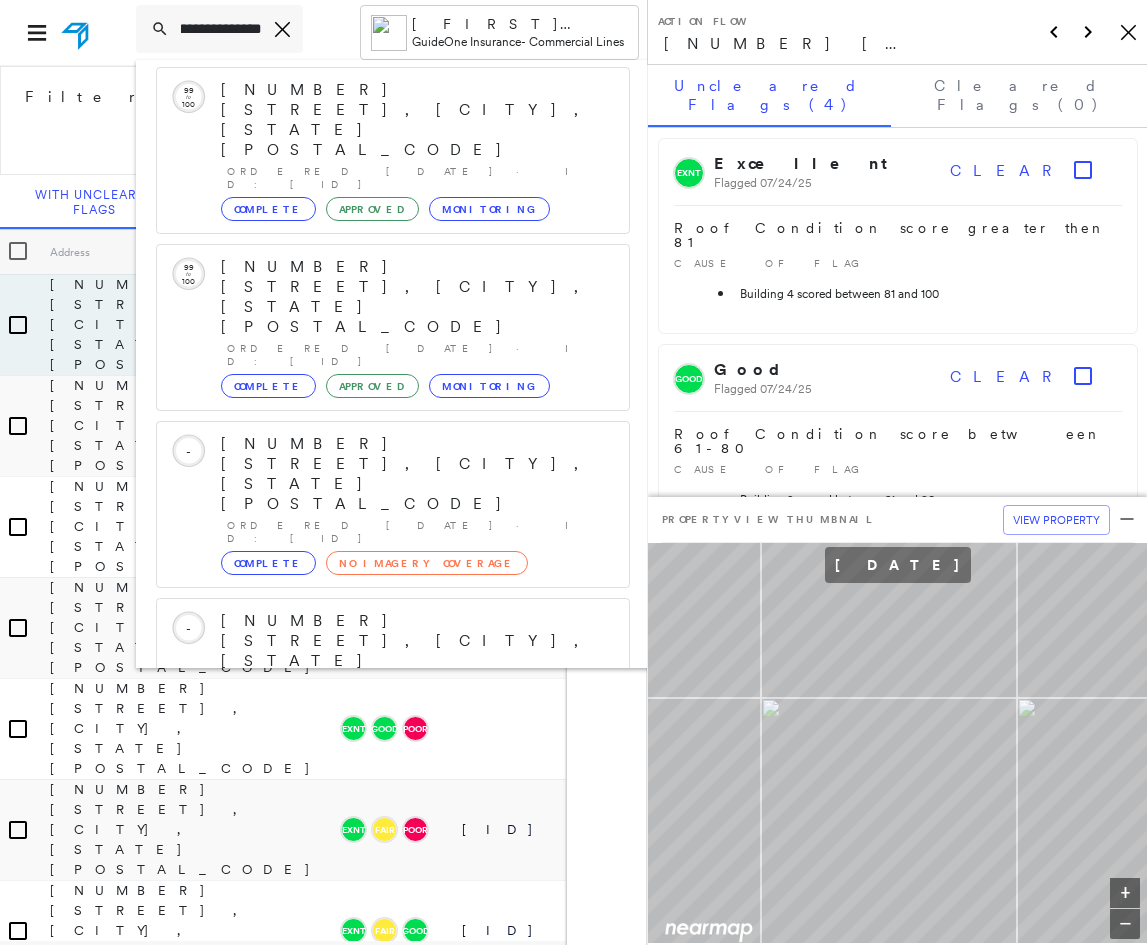 type on "**********" 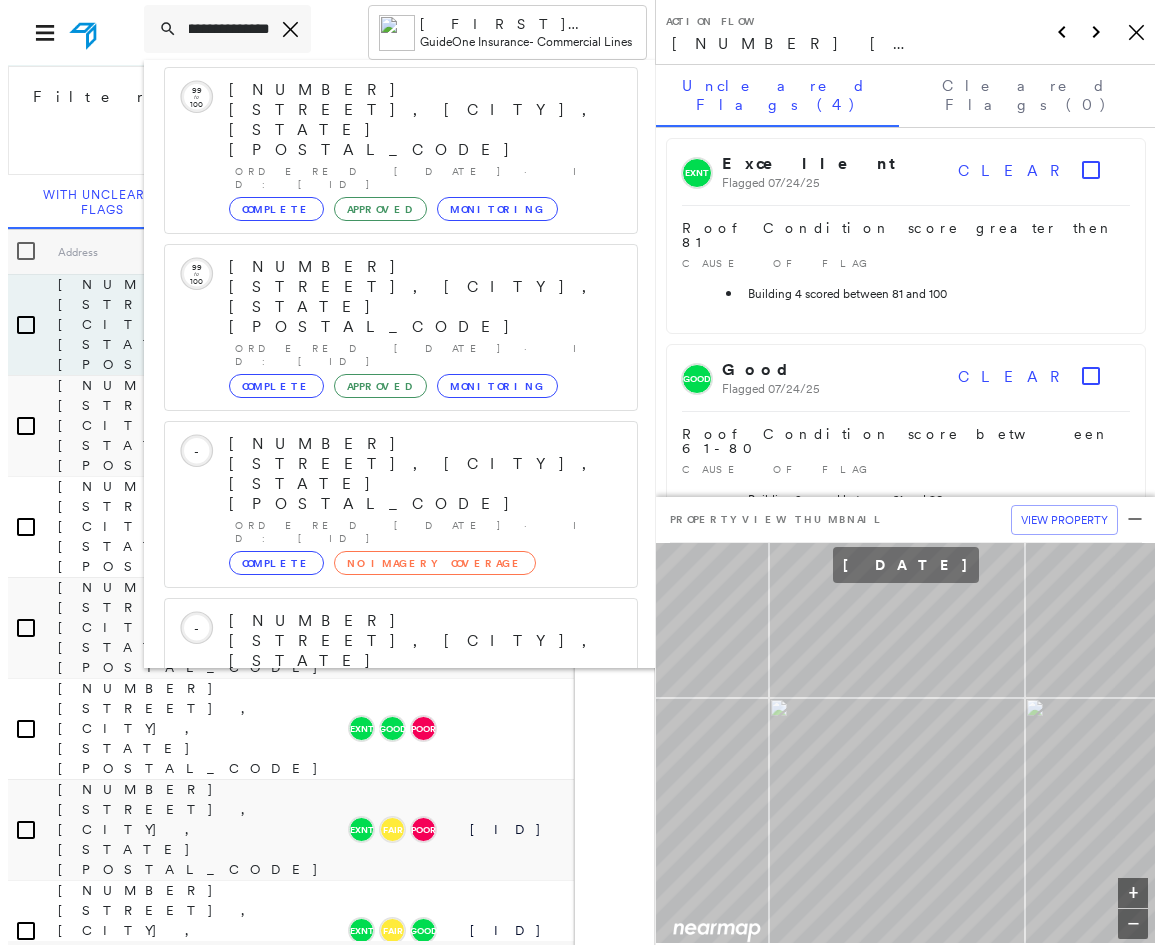scroll, scrollTop: 0, scrollLeft: 0, axis: both 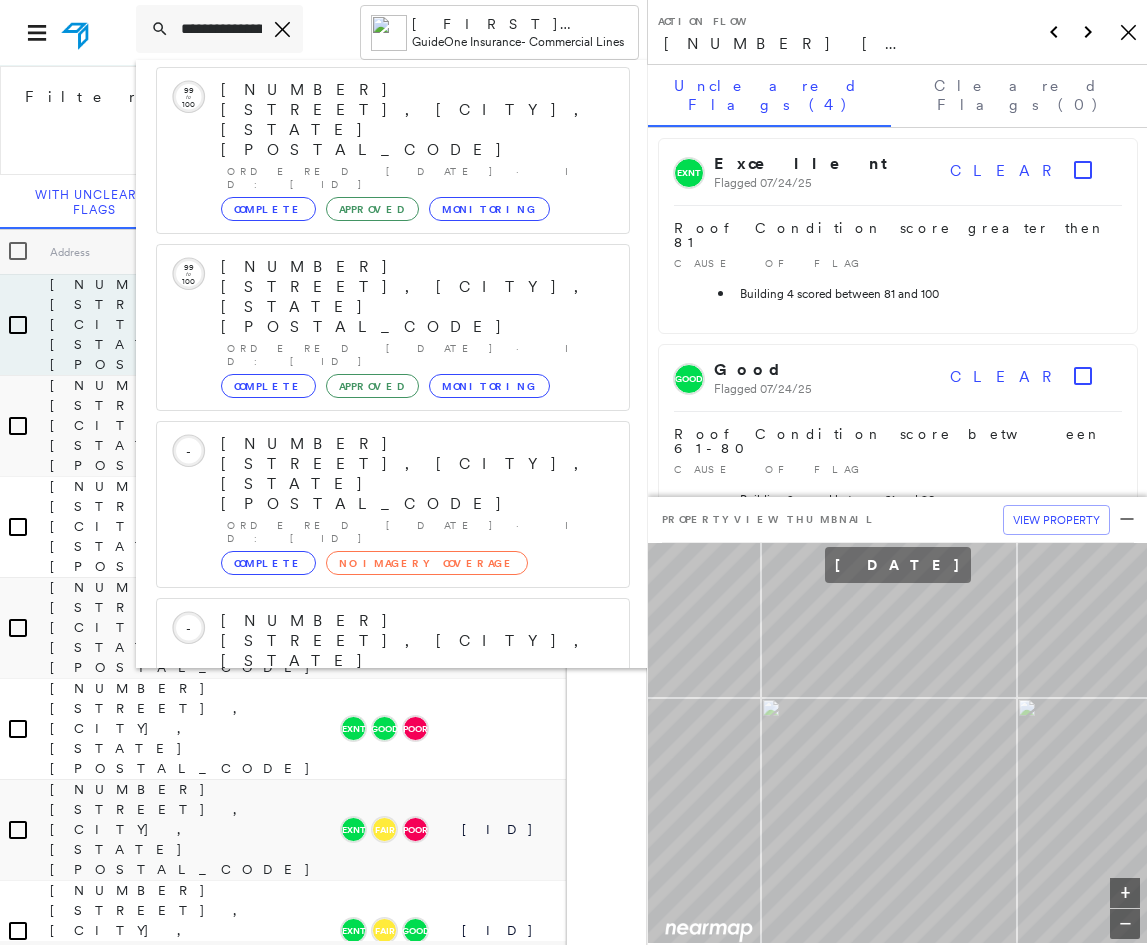 click on "[NUMBER] [STREET], [CITY], [STATE] [POSTAL_CODE]" at bounding box center [381, 953] 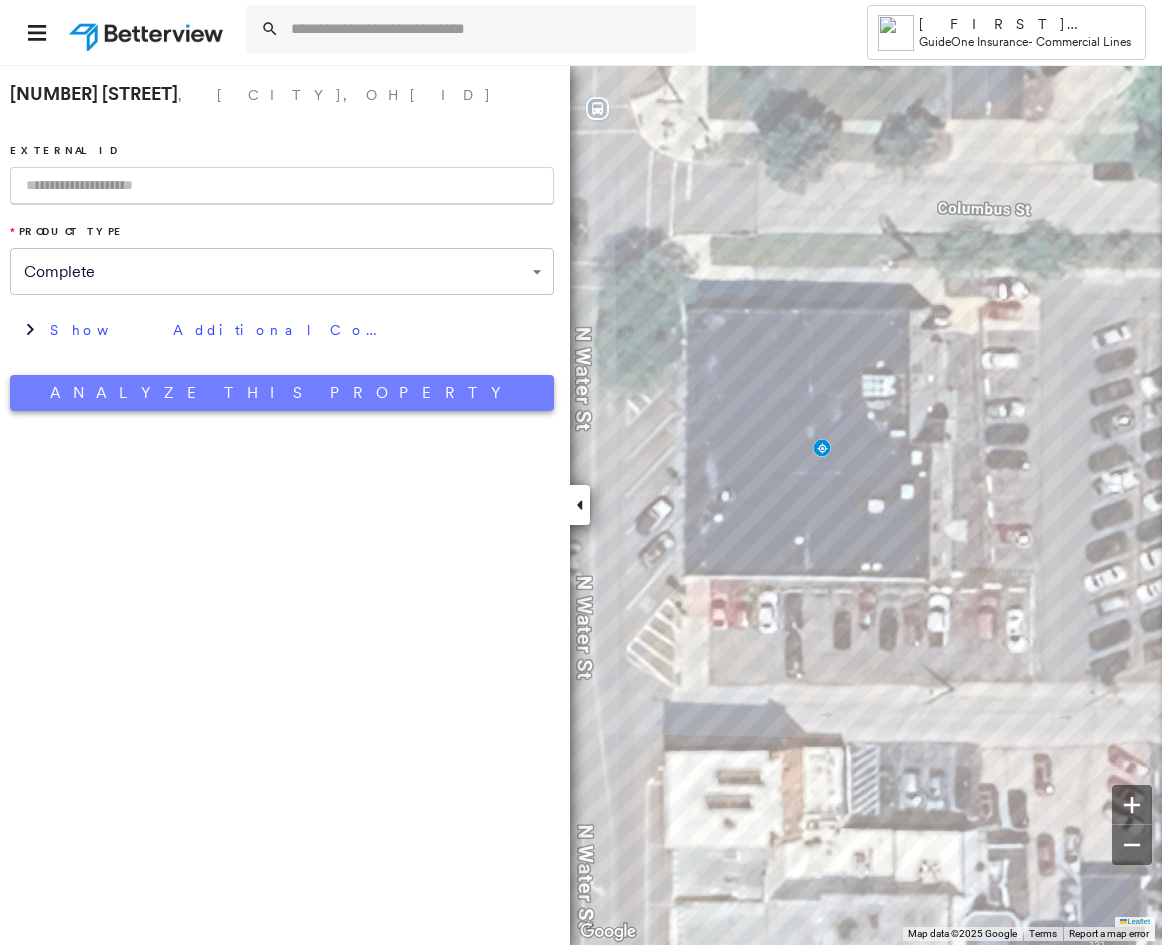 click on "Analyze This Property" at bounding box center [282, 393] 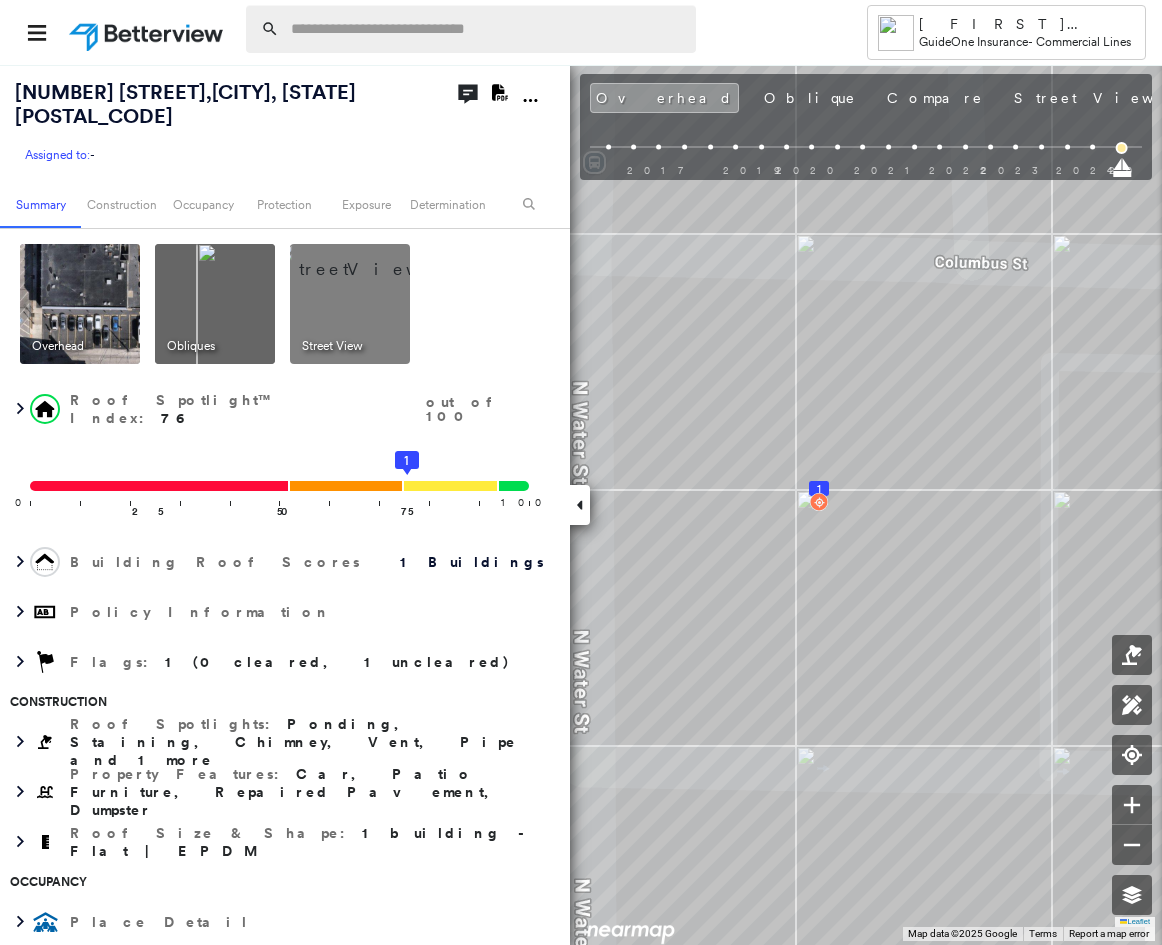 click at bounding box center [487, 29] 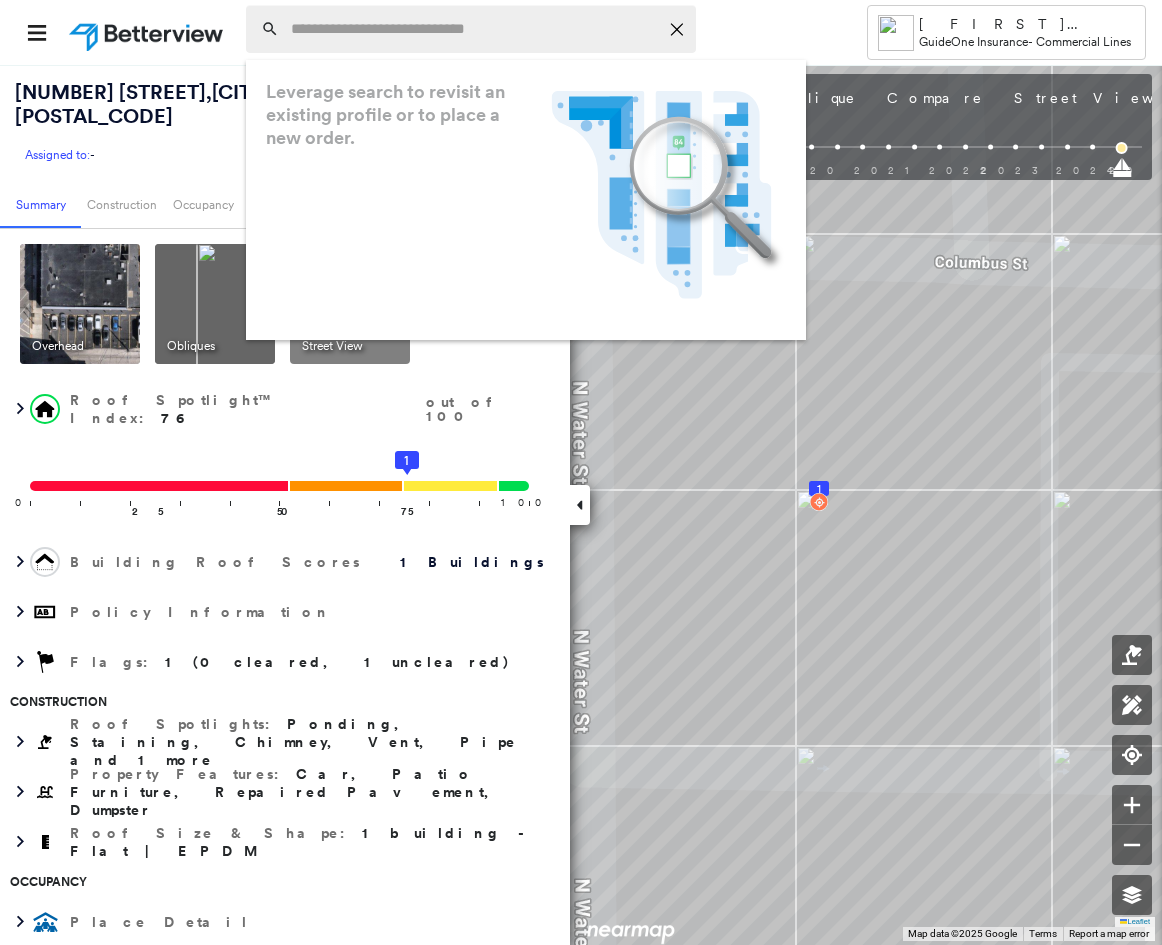 paste on "**********" 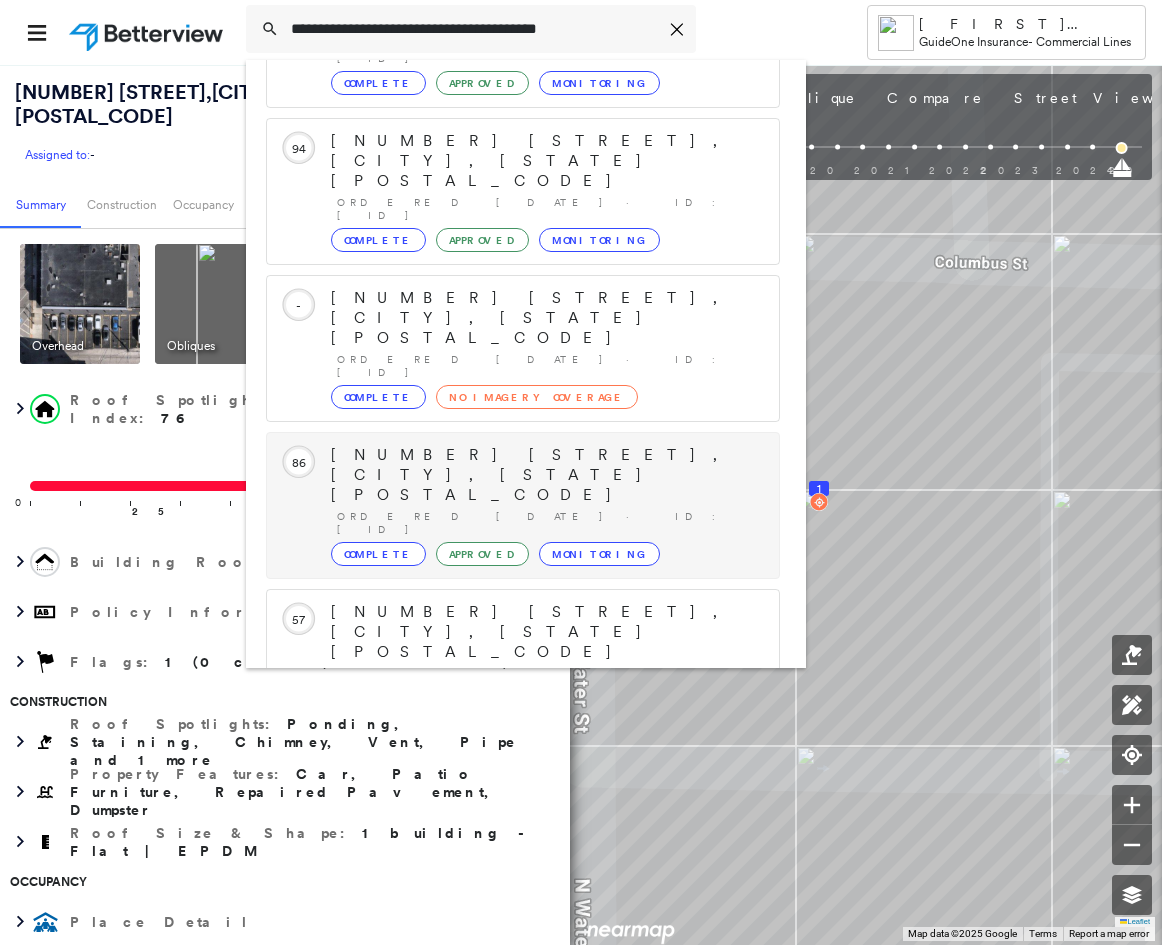 scroll, scrollTop: 213, scrollLeft: 0, axis: vertical 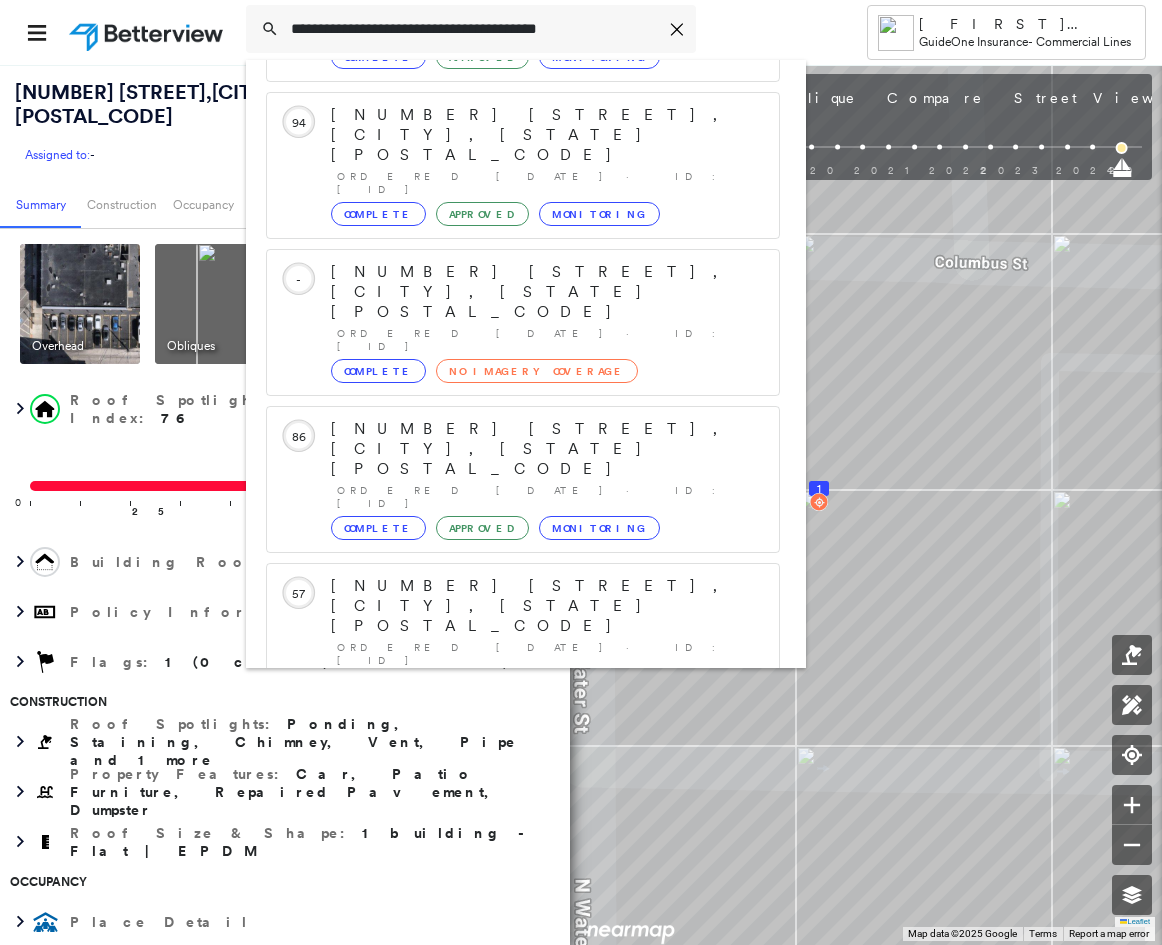 type on "**********" 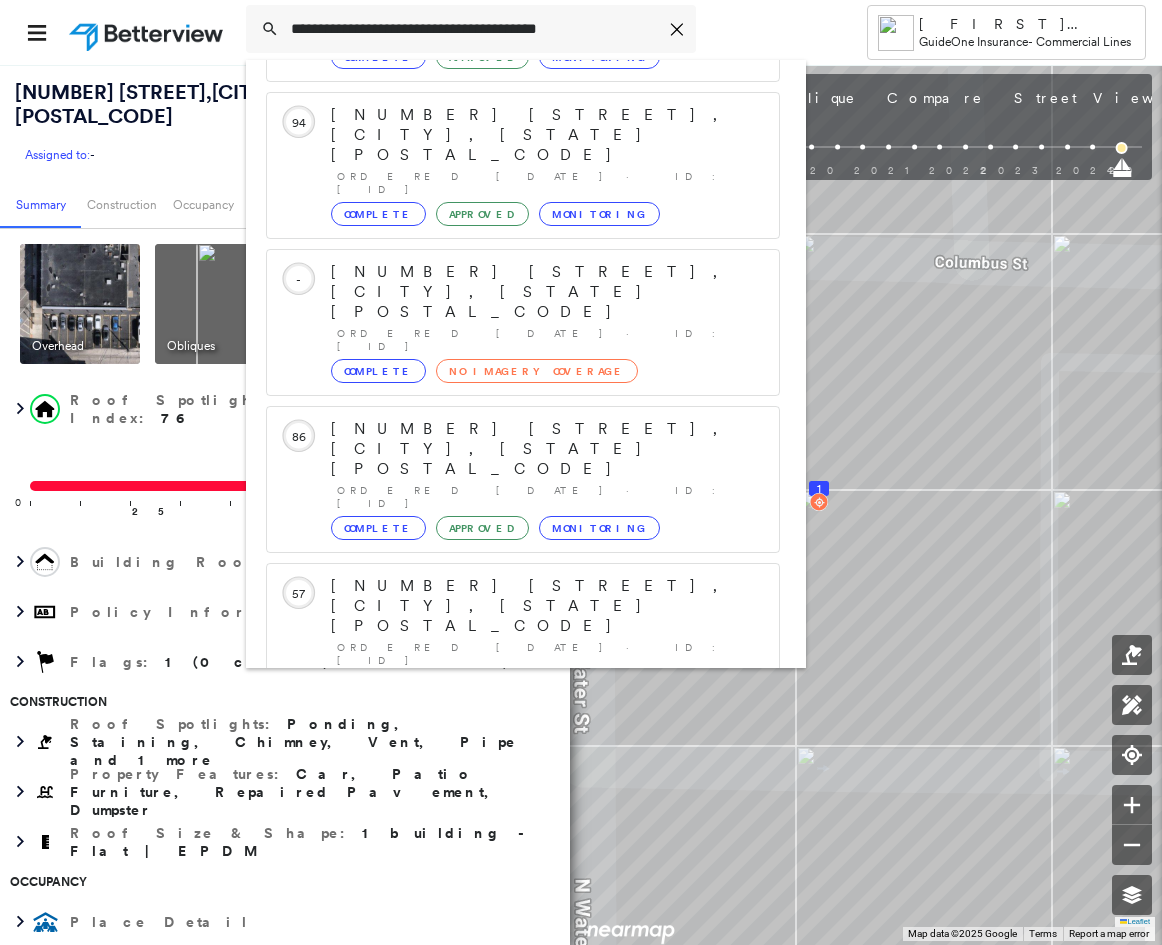 click on "[NUMBER] [STREET], [CITY], [STATE] [POSTAL_CODE]" at bounding box center (501, 898) 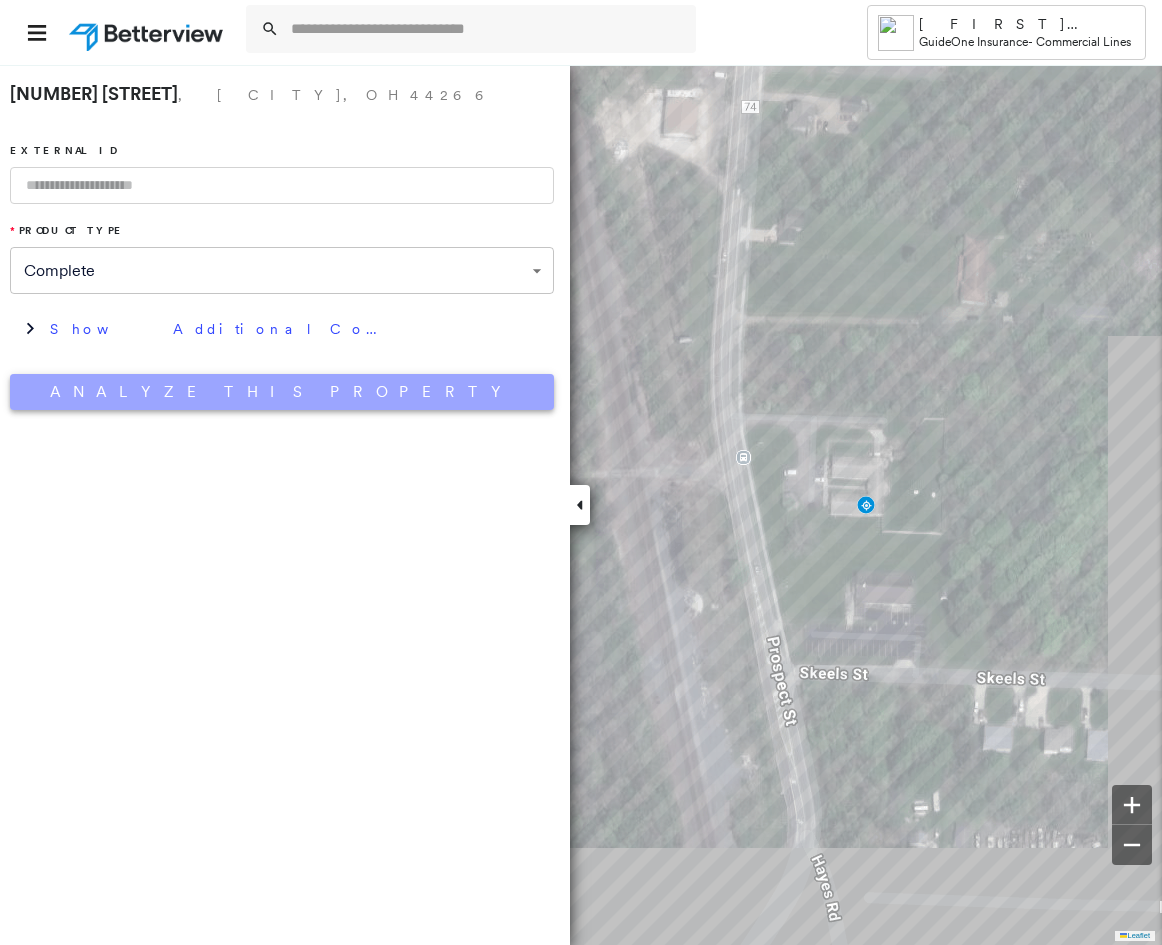 click on "Analyze This Property" at bounding box center [282, 392] 